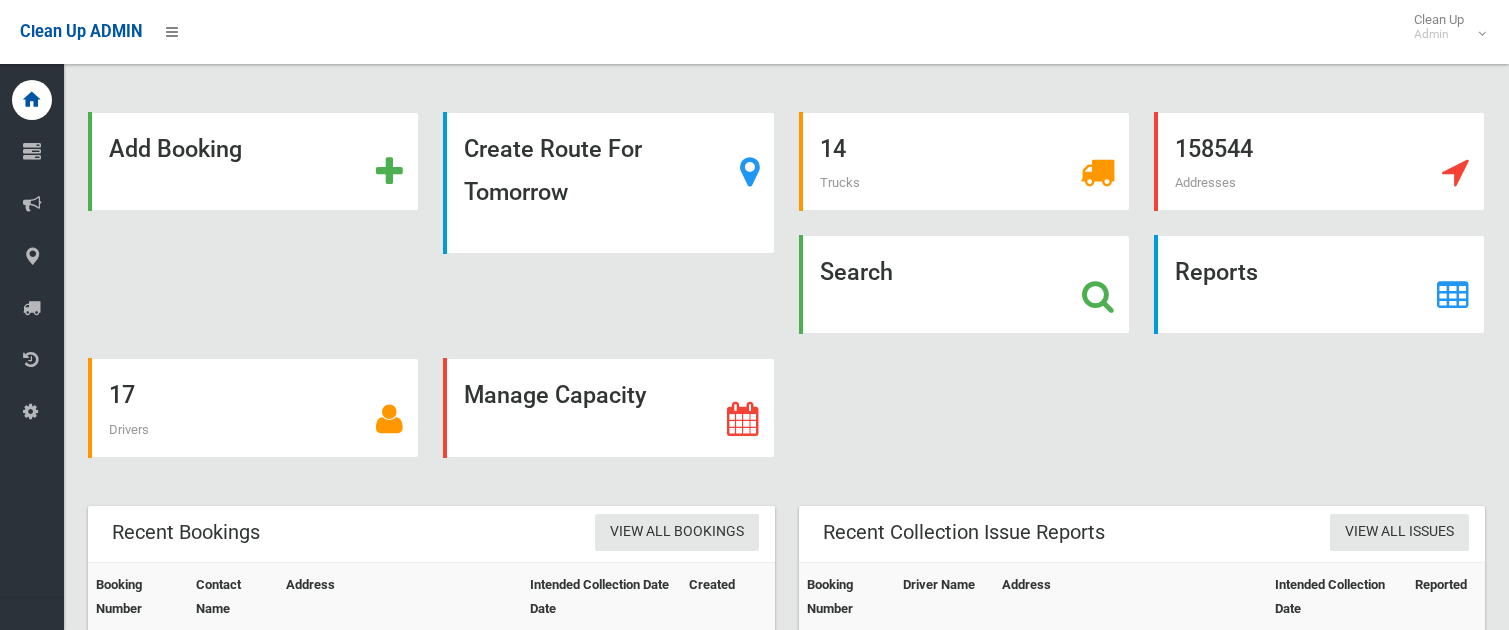 scroll, scrollTop: 0, scrollLeft: 0, axis: both 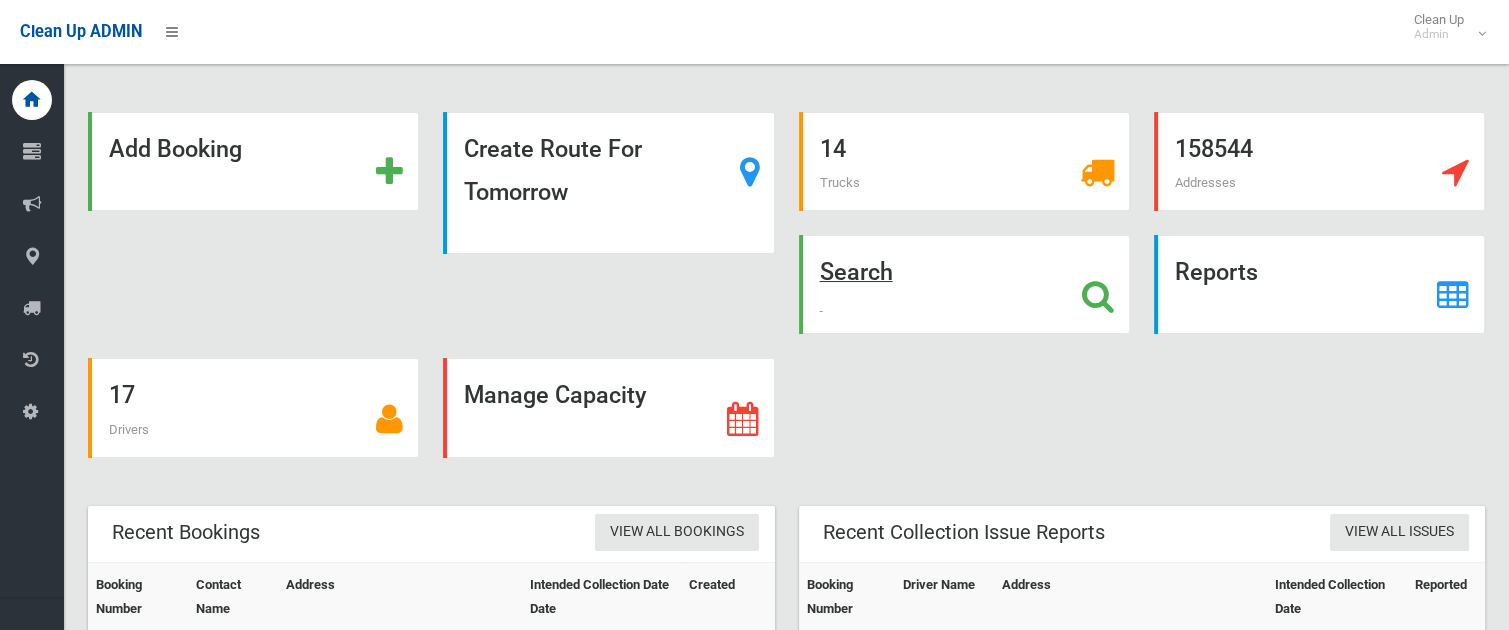 click at bounding box center [1098, 296] 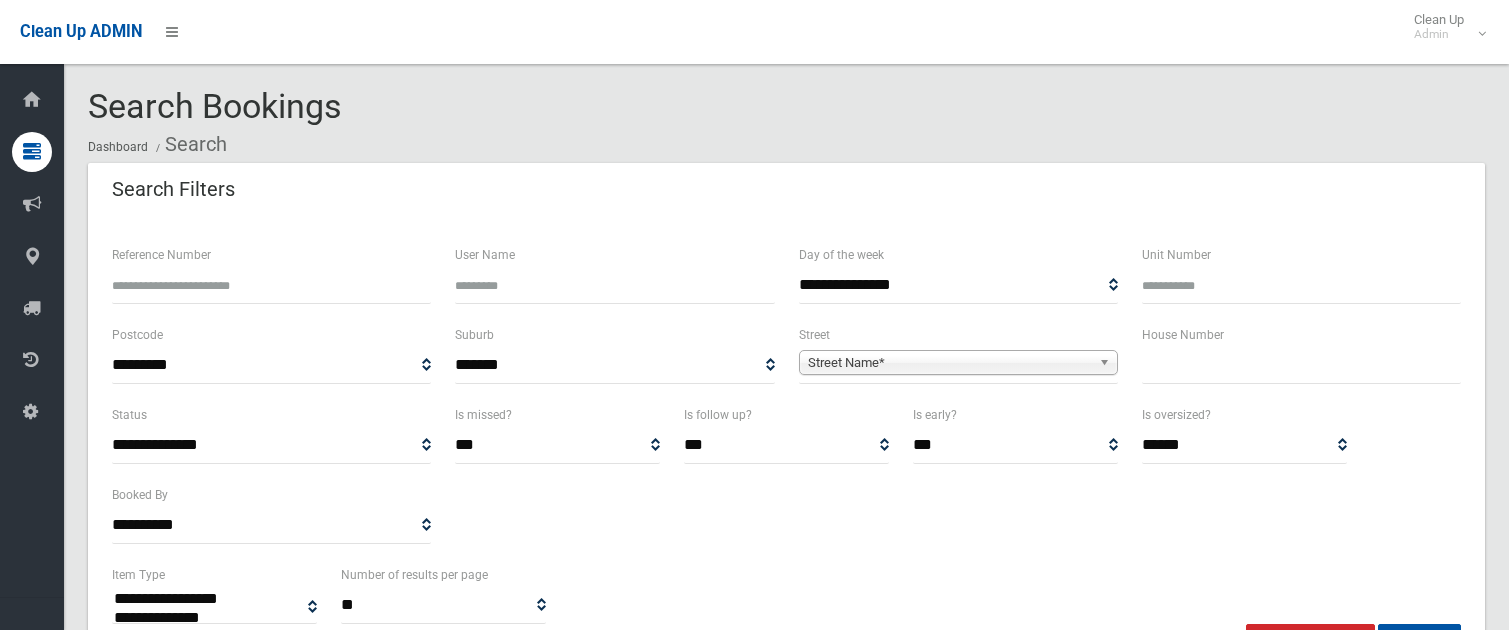 select 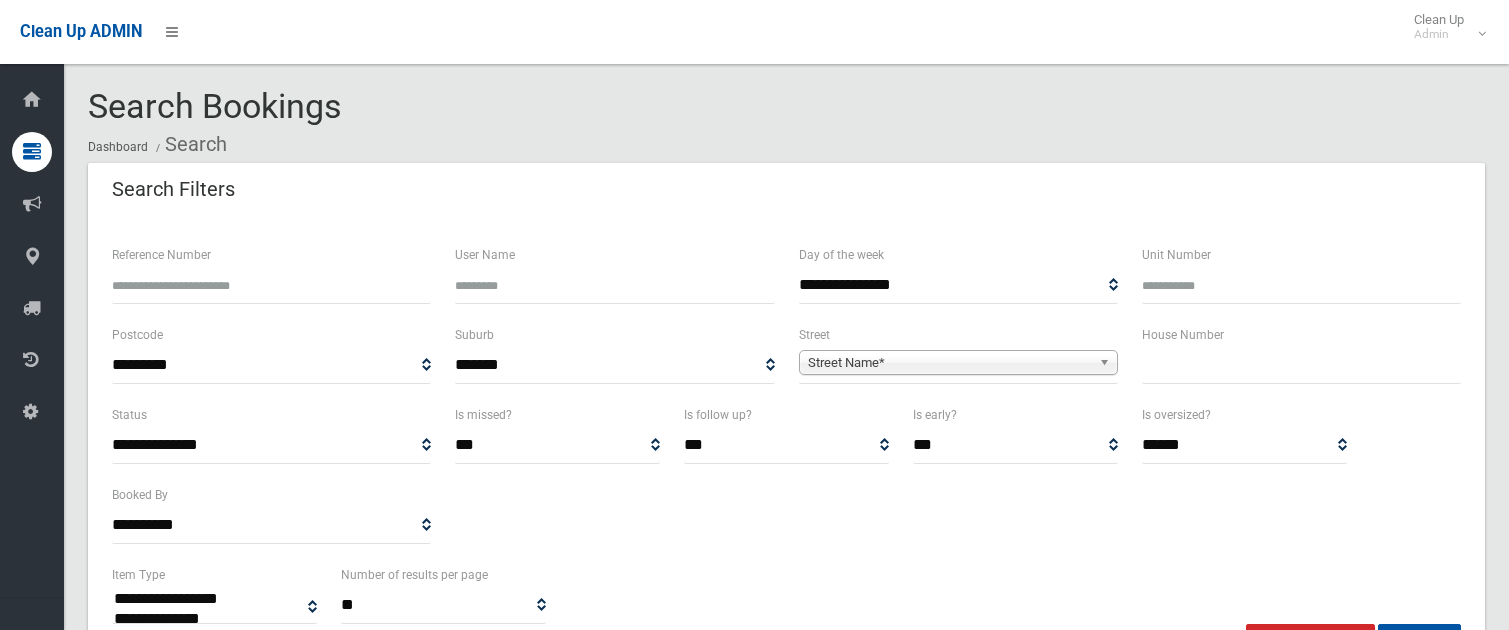 scroll, scrollTop: 0, scrollLeft: 0, axis: both 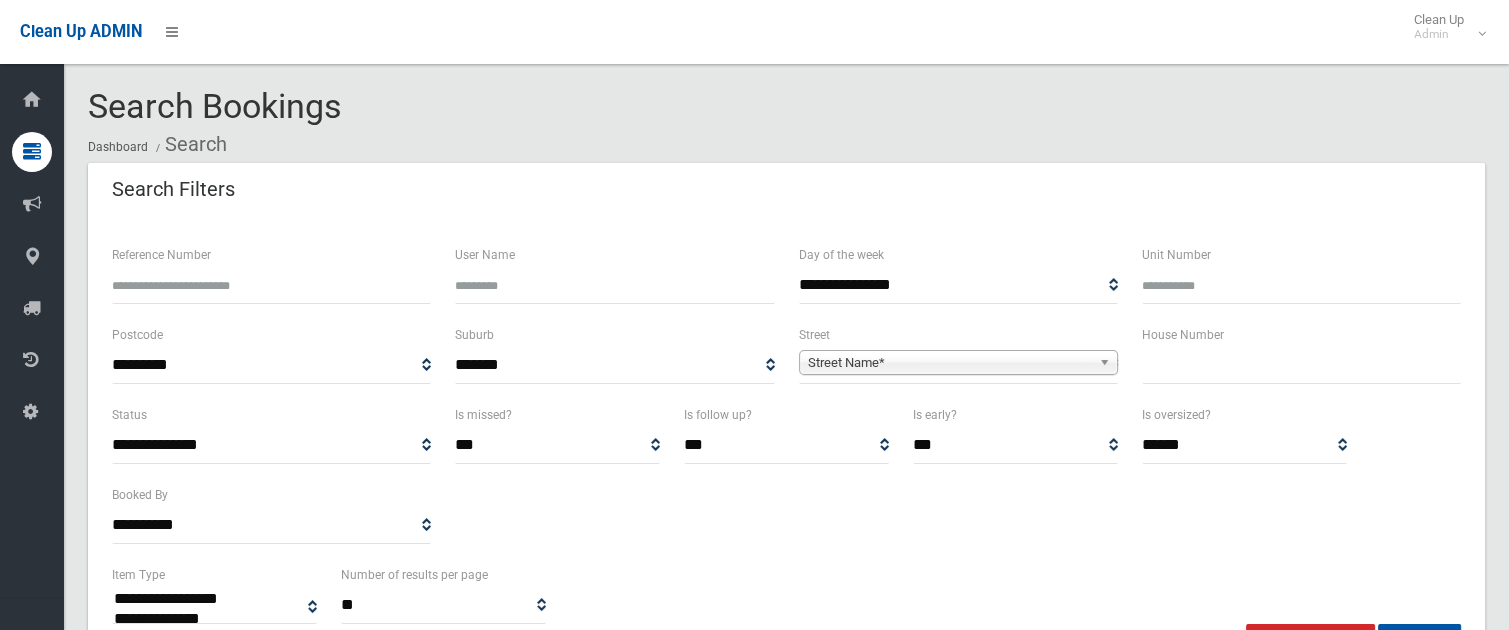 click at bounding box center [1301, 365] 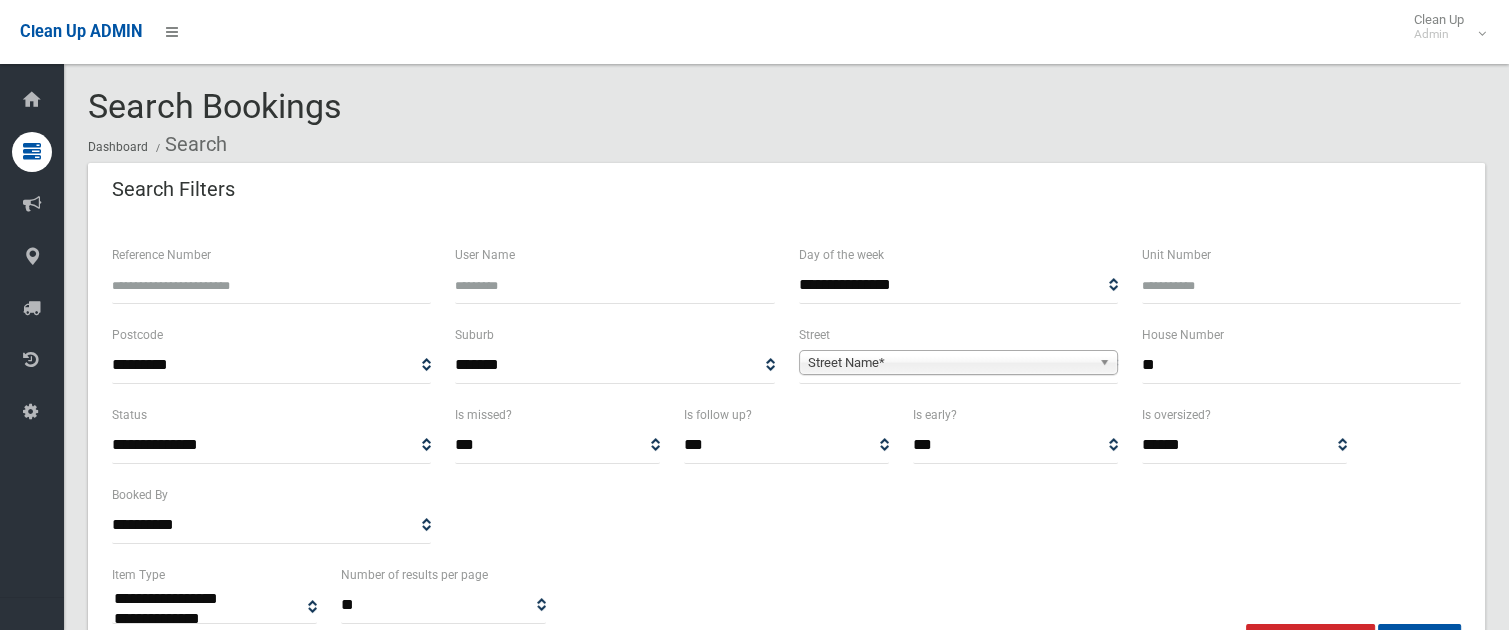 type on "**" 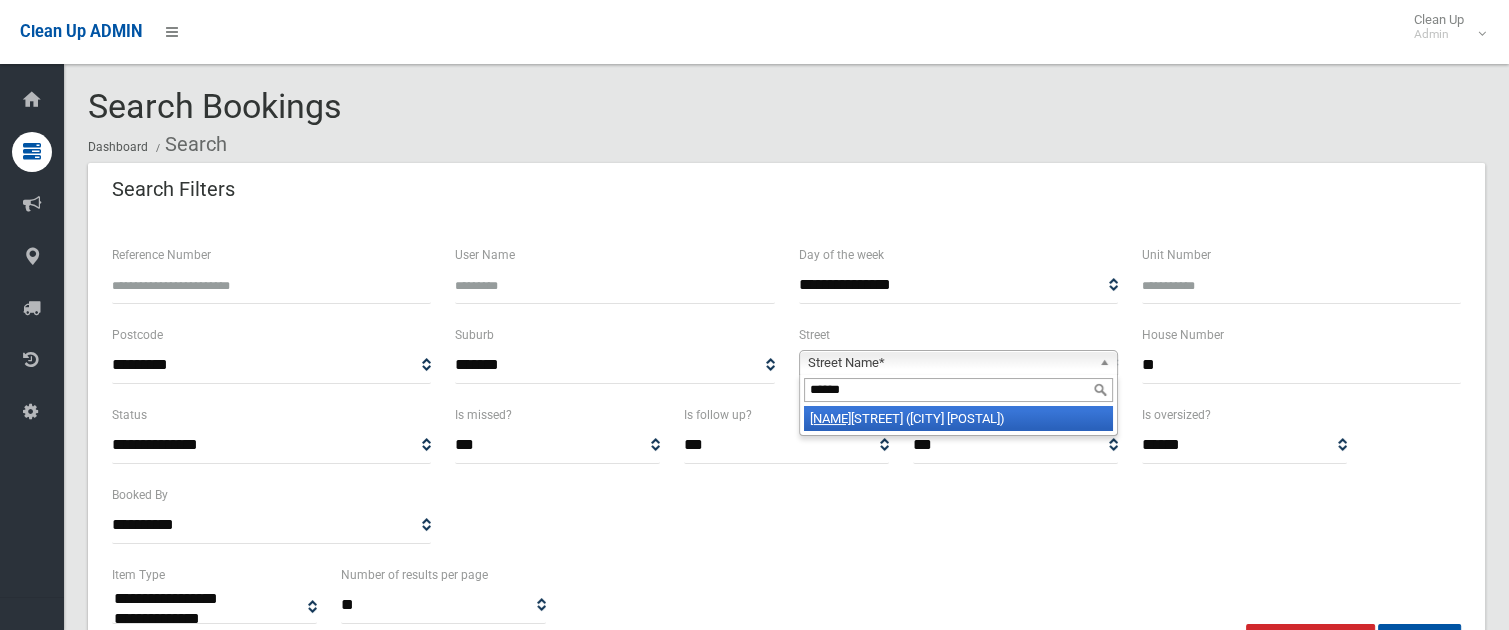 type on "******" 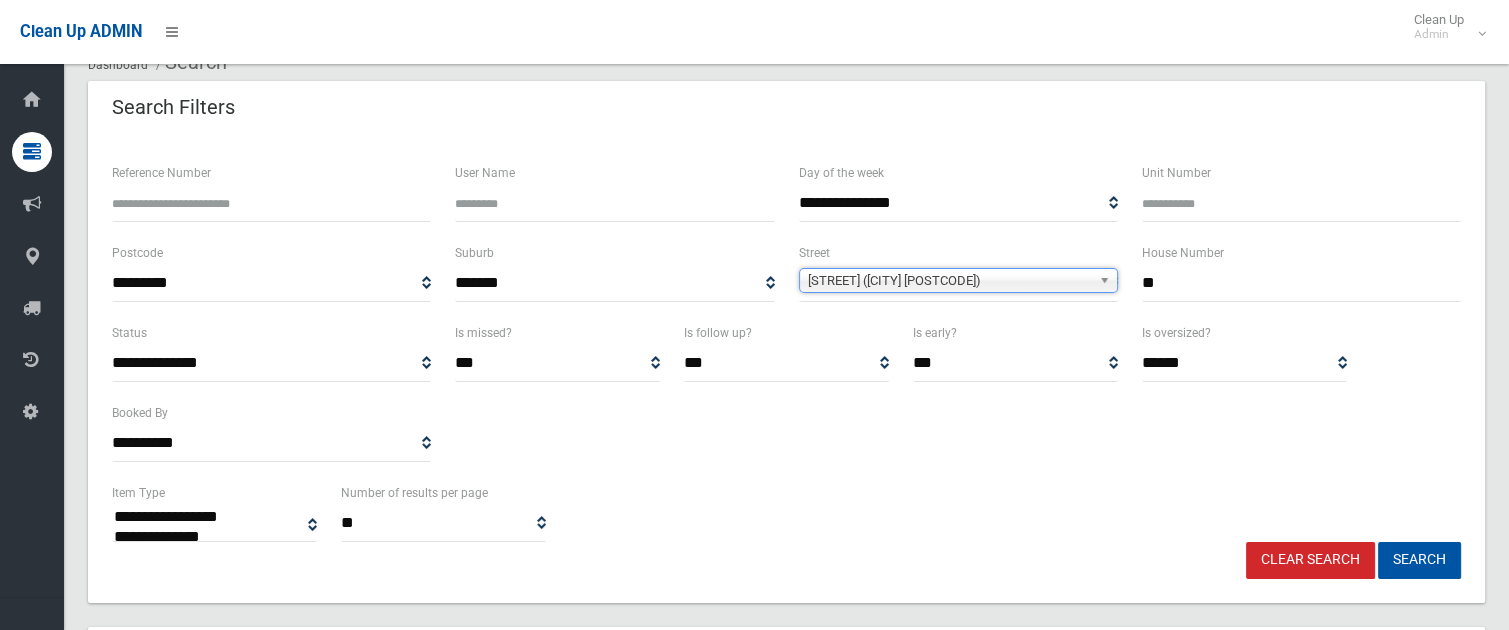 scroll, scrollTop: 200, scrollLeft: 0, axis: vertical 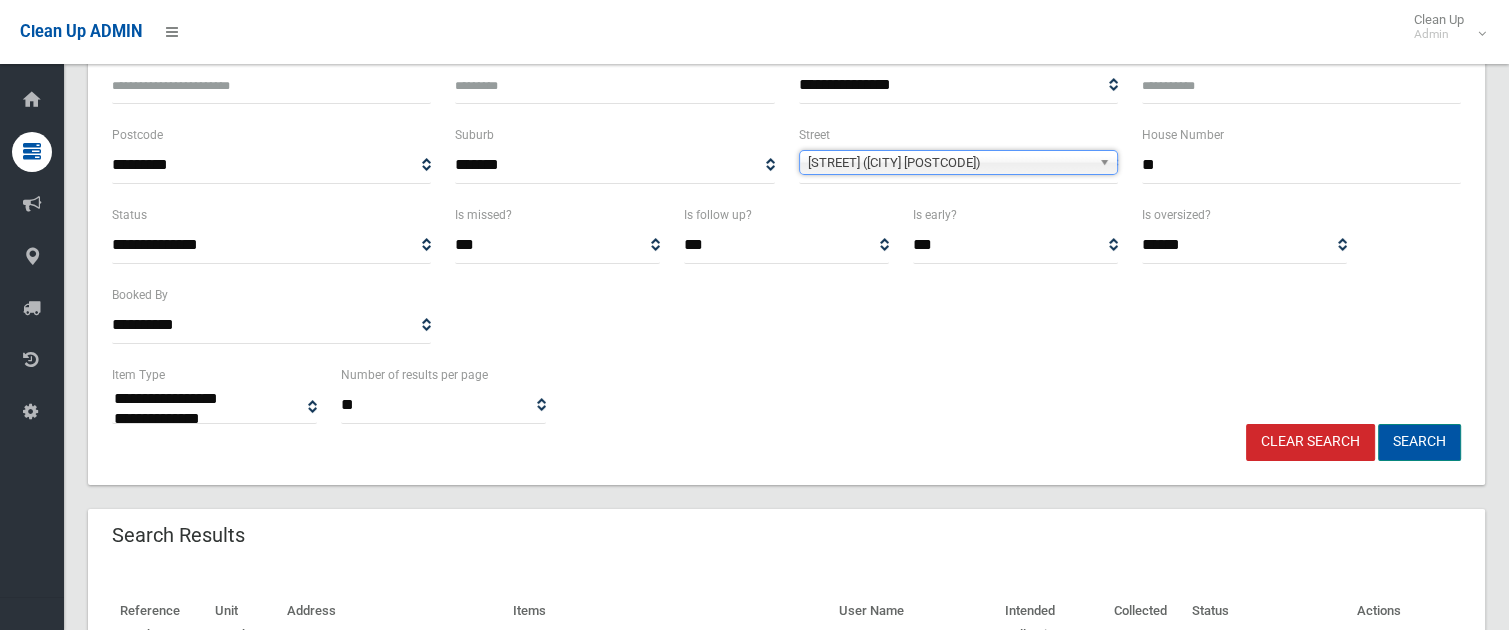 click on "Search" at bounding box center (1419, 442) 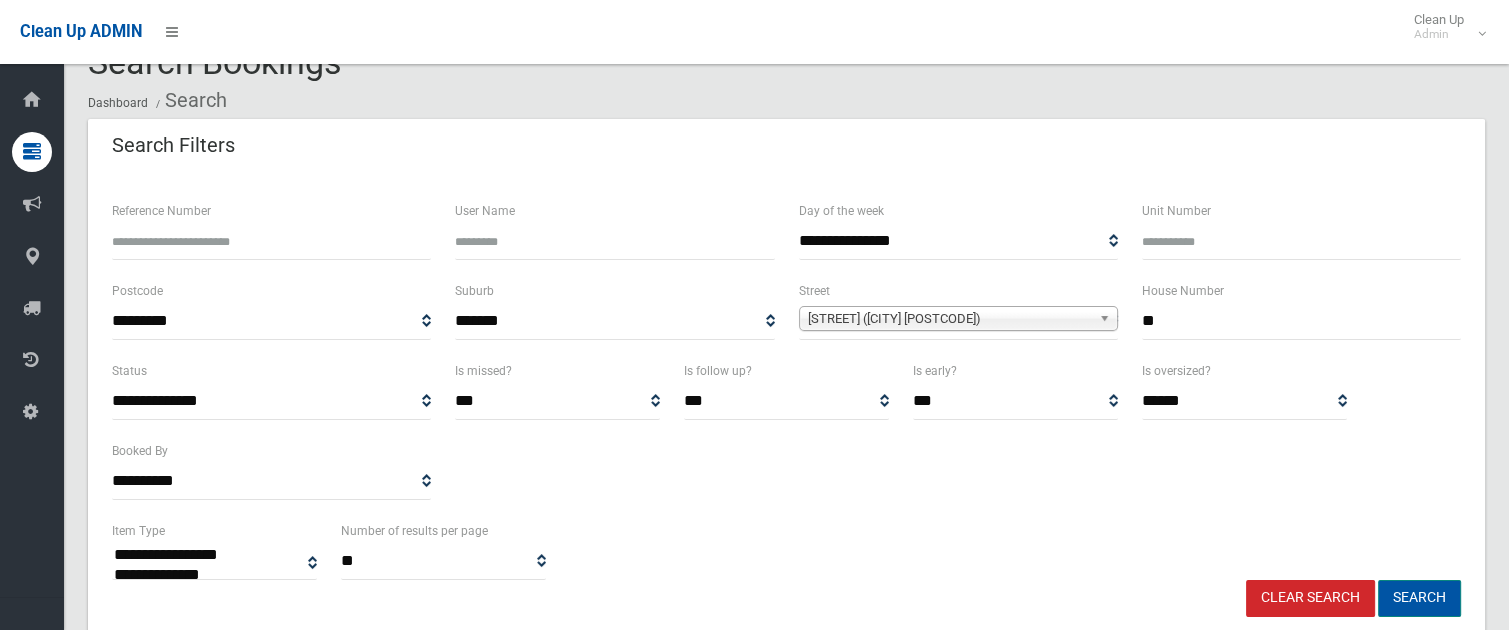 scroll, scrollTop: 0, scrollLeft: 0, axis: both 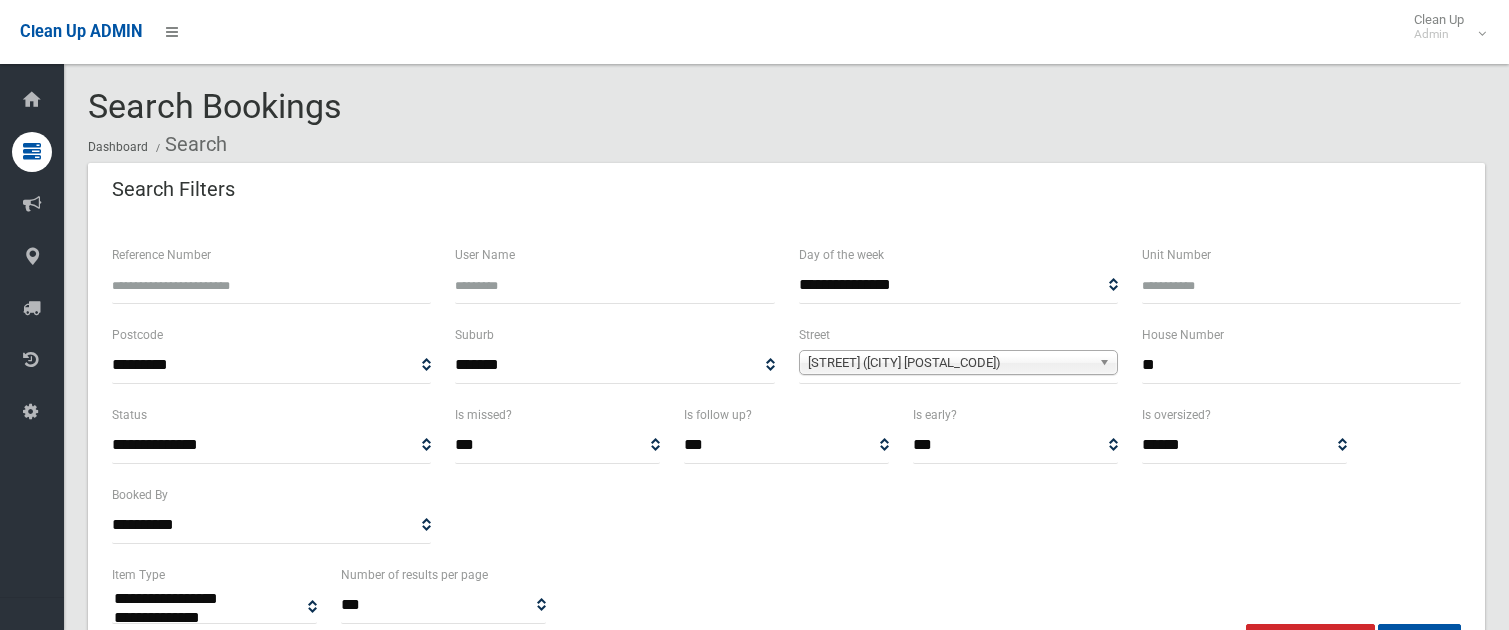 select 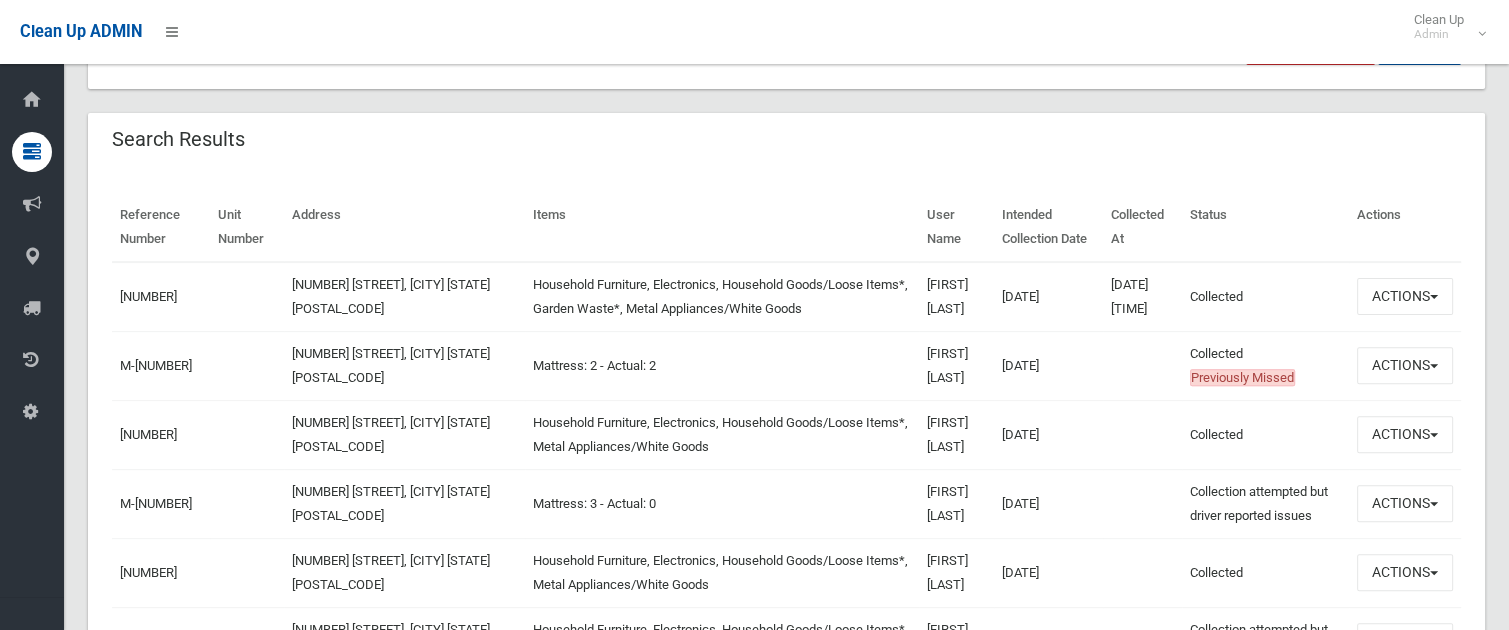 scroll, scrollTop: 600, scrollLeft: 0, axis: vertical 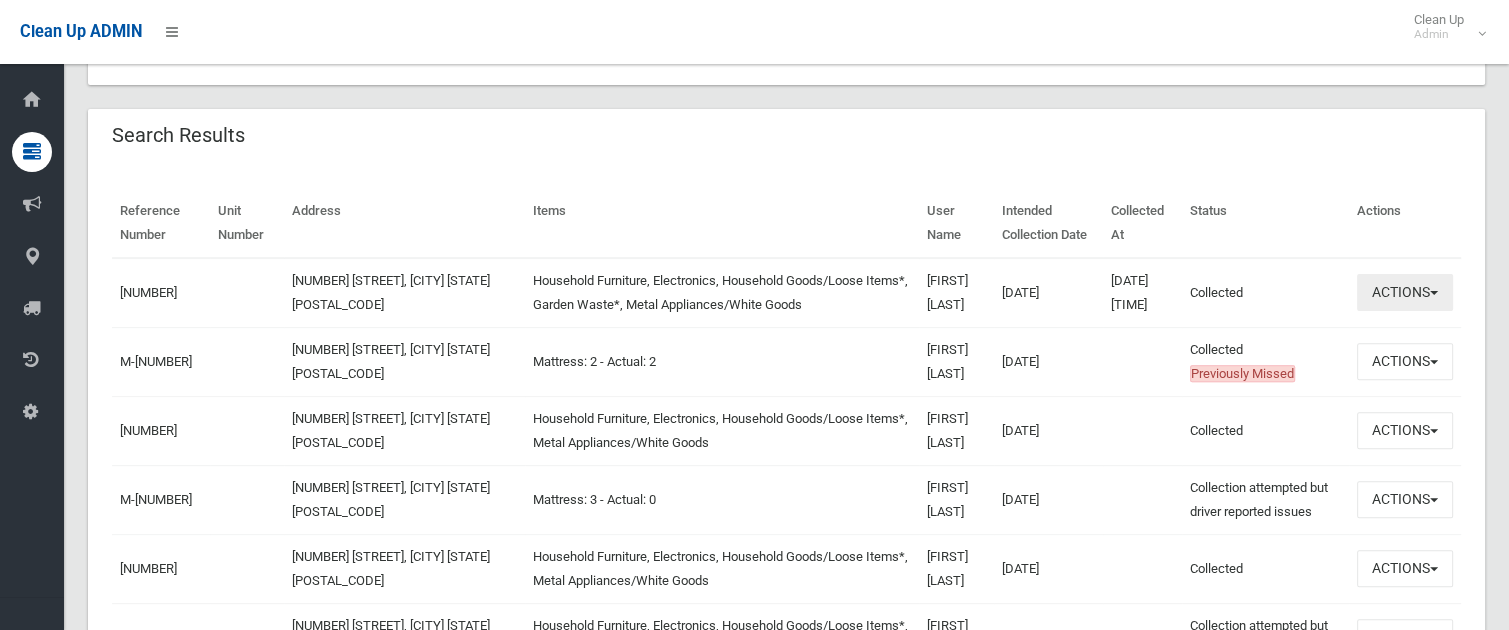 click on "Actions" at bounding box center [1405, 292] 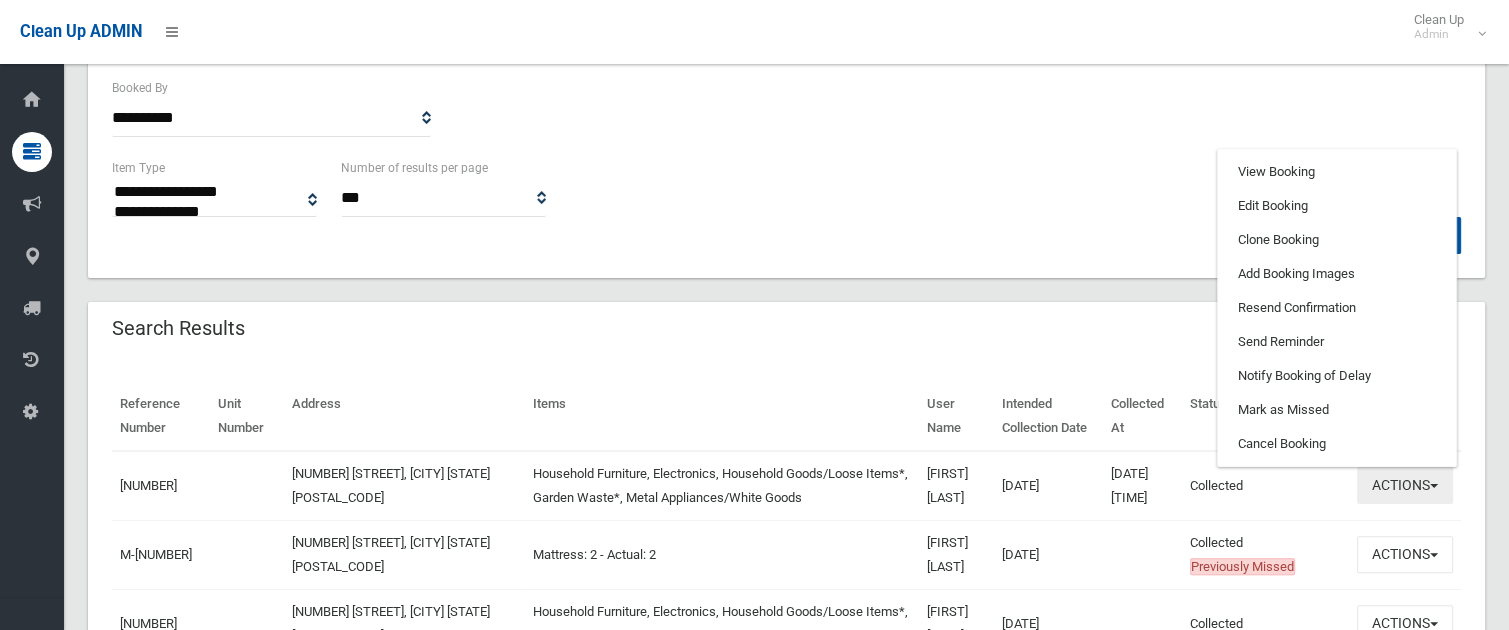 scroll, scrollTop: 400, scrollLeft: 0, axis: vertical 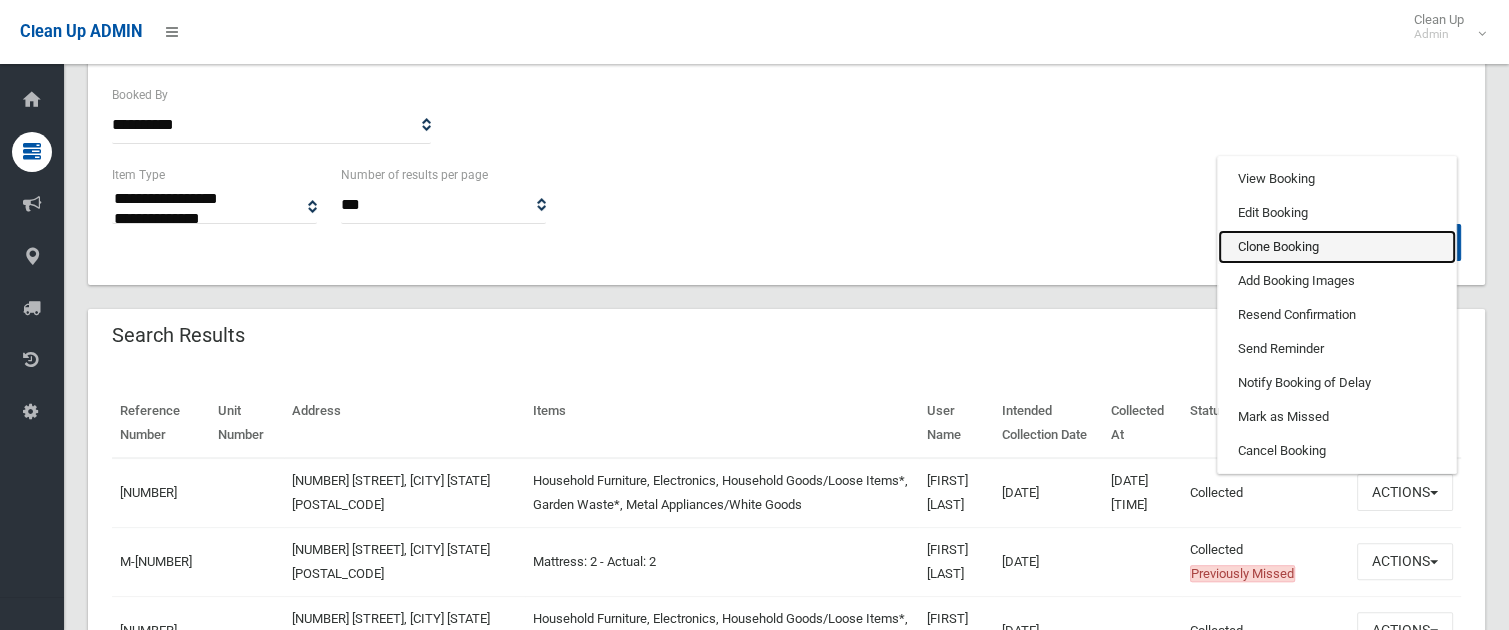 click on "Clone Booking" at bounding box center [1337, 247] 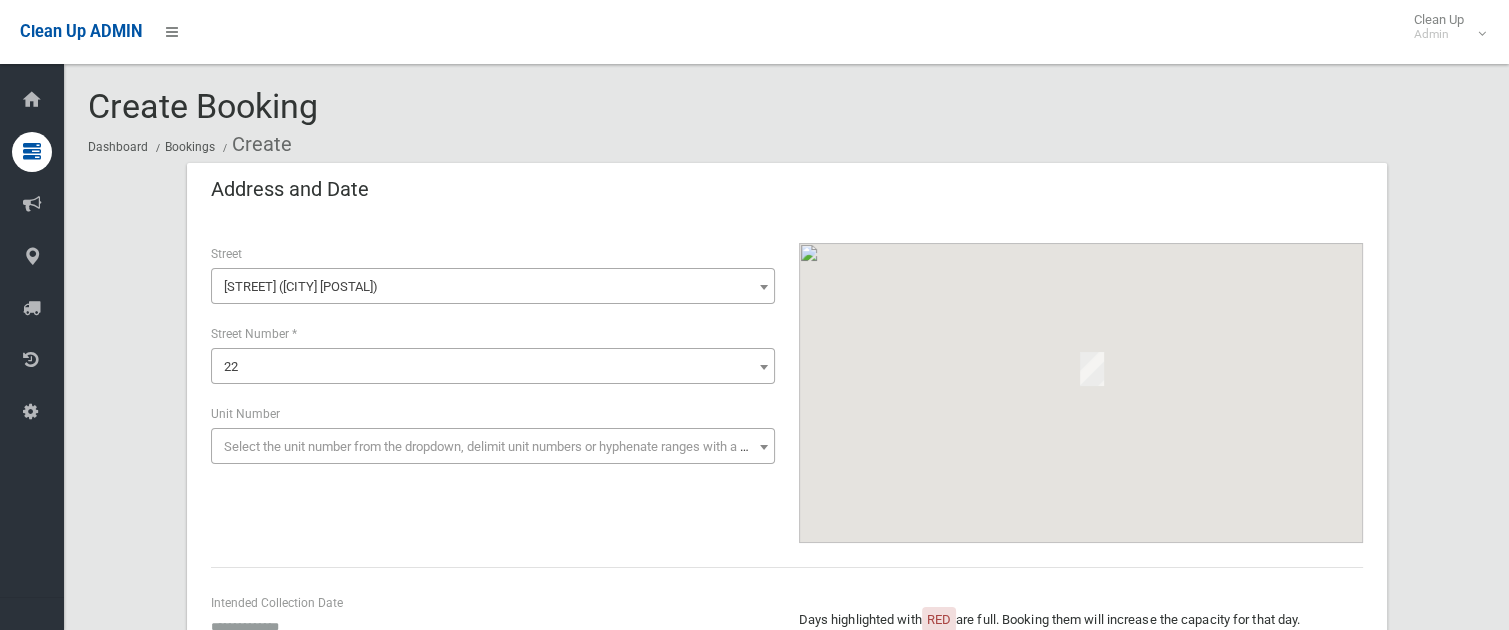 scroll, scrollTop: 200, scrollLeft: 0, axis: vertical 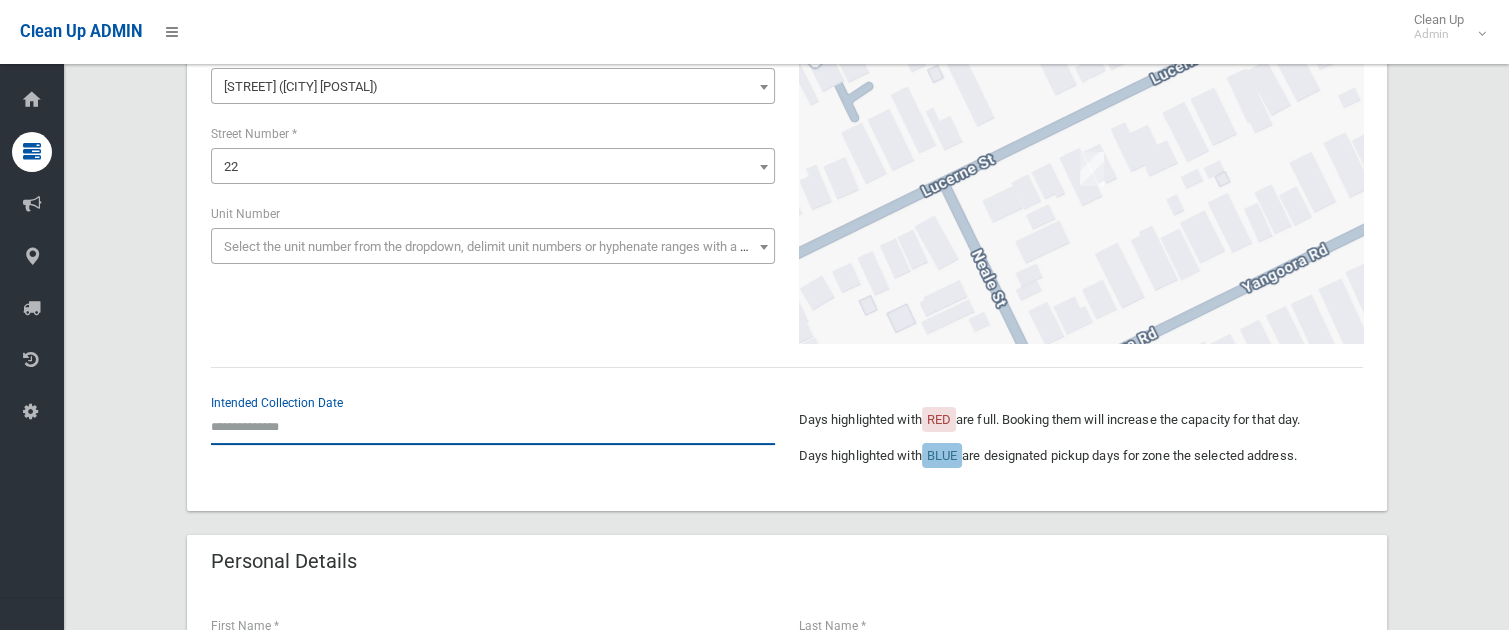 click at bounding box center (493, 426) 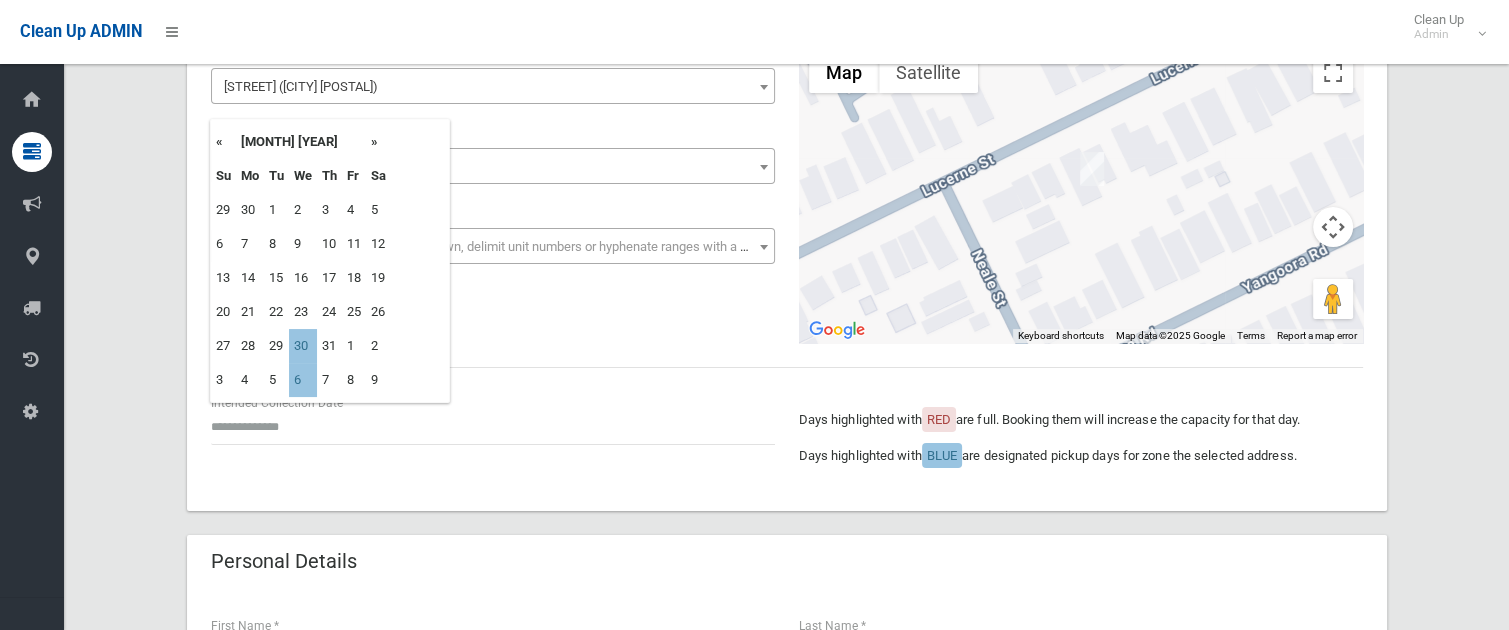 click on "»" at bounding box center (378, 142) 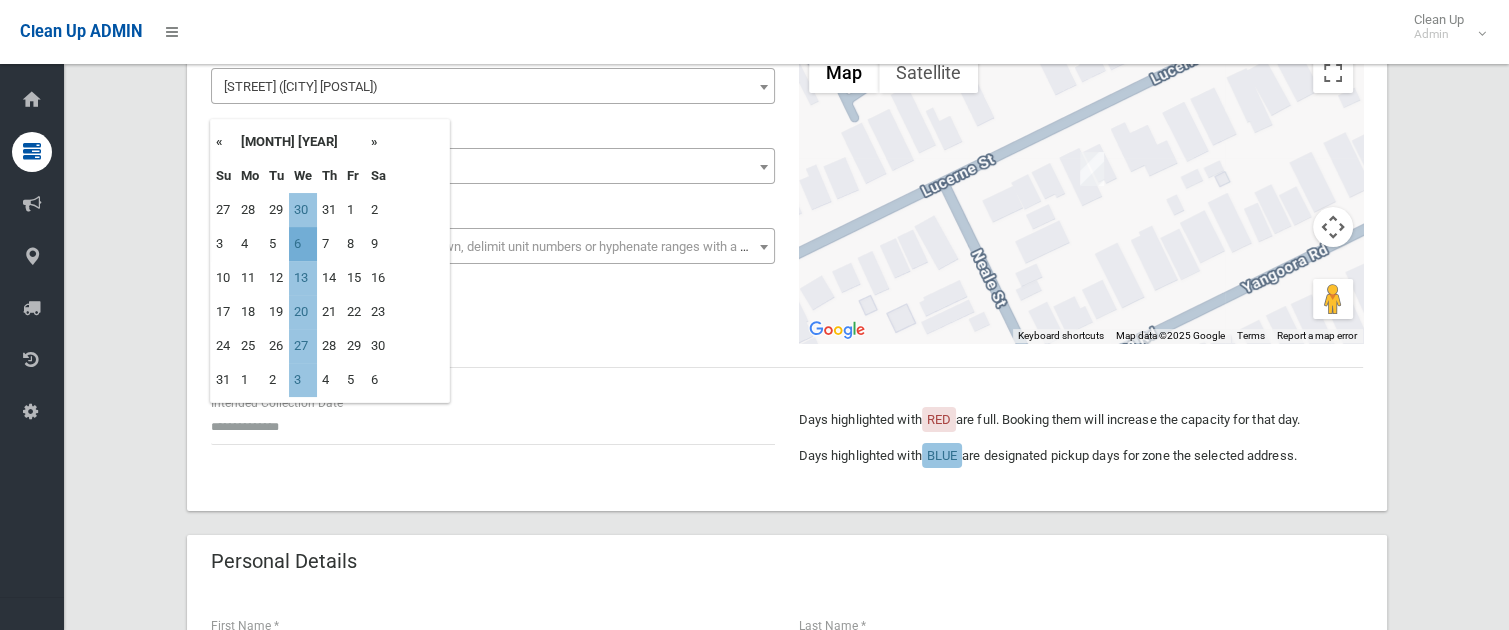 click on "6" at bounding box center [303, 244] 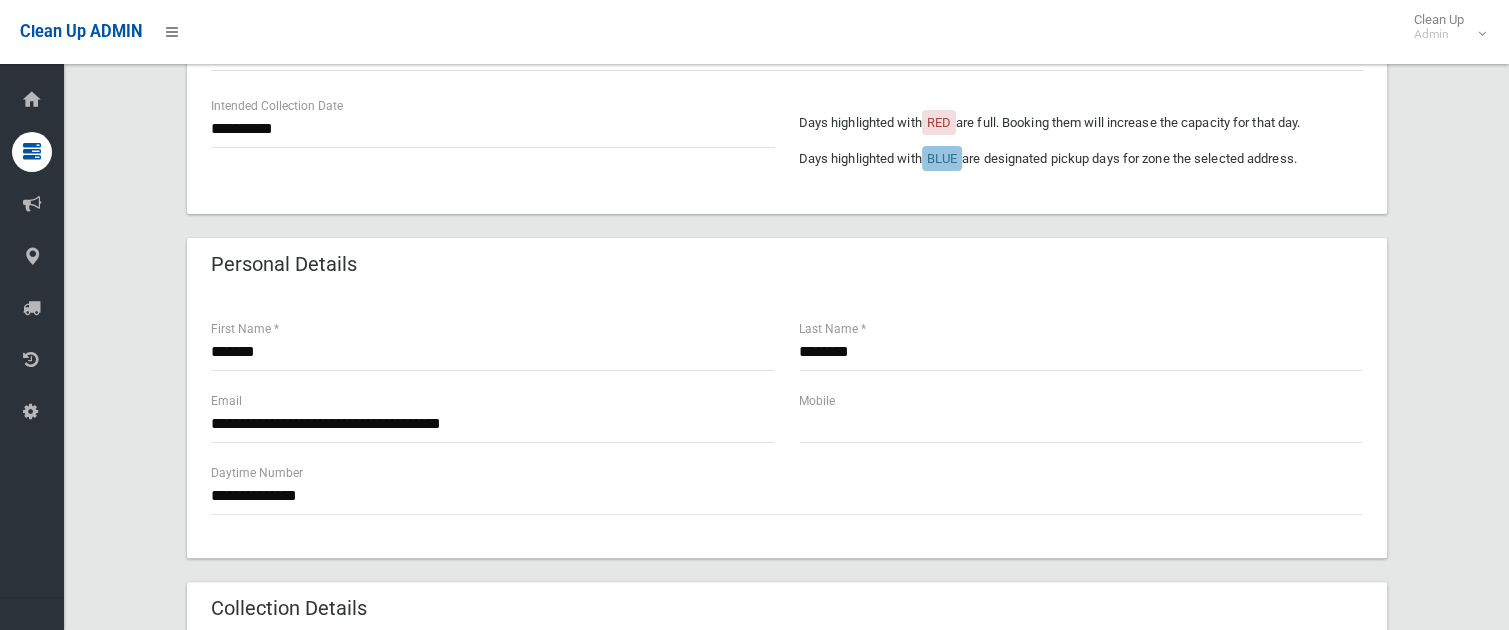 scroll, scrollTop: 500, scrollLeft: 0, axis: vertical 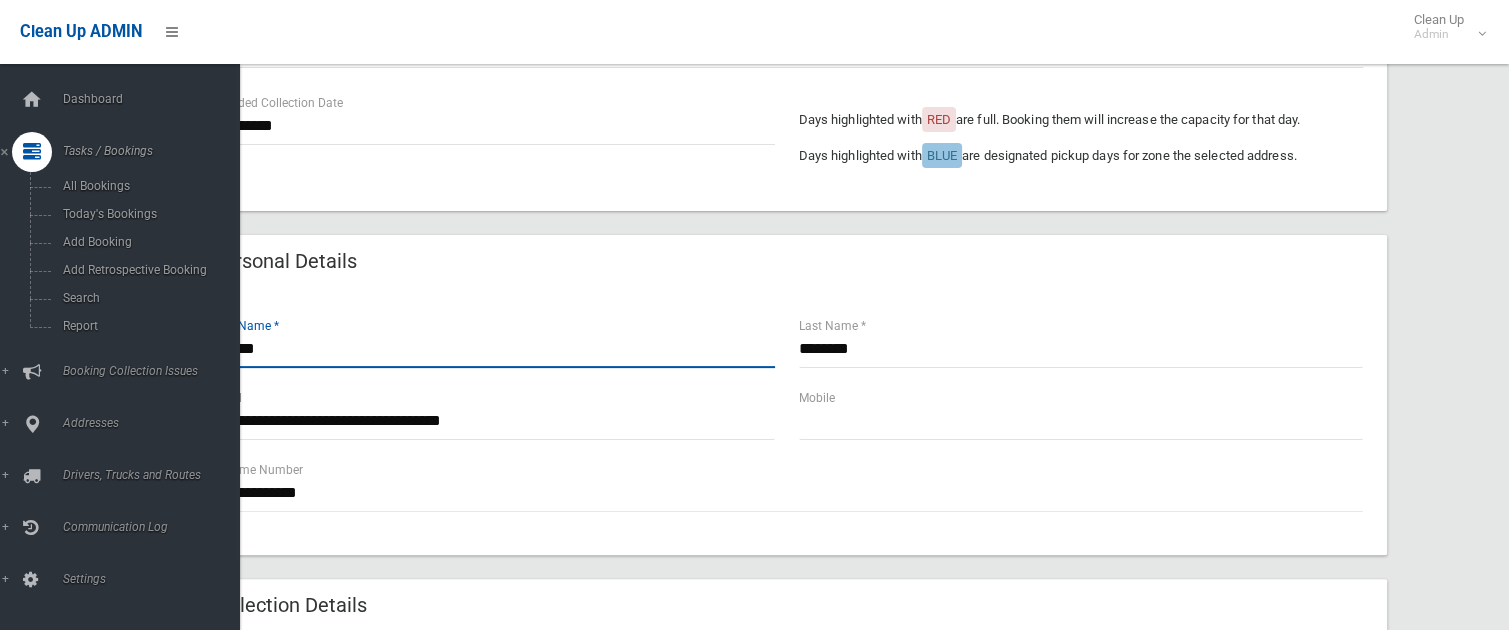 drag, startPoint x: 310, startPoint y: 351, endPoint x: -5, endPoint y: 335, distance: 315.4061 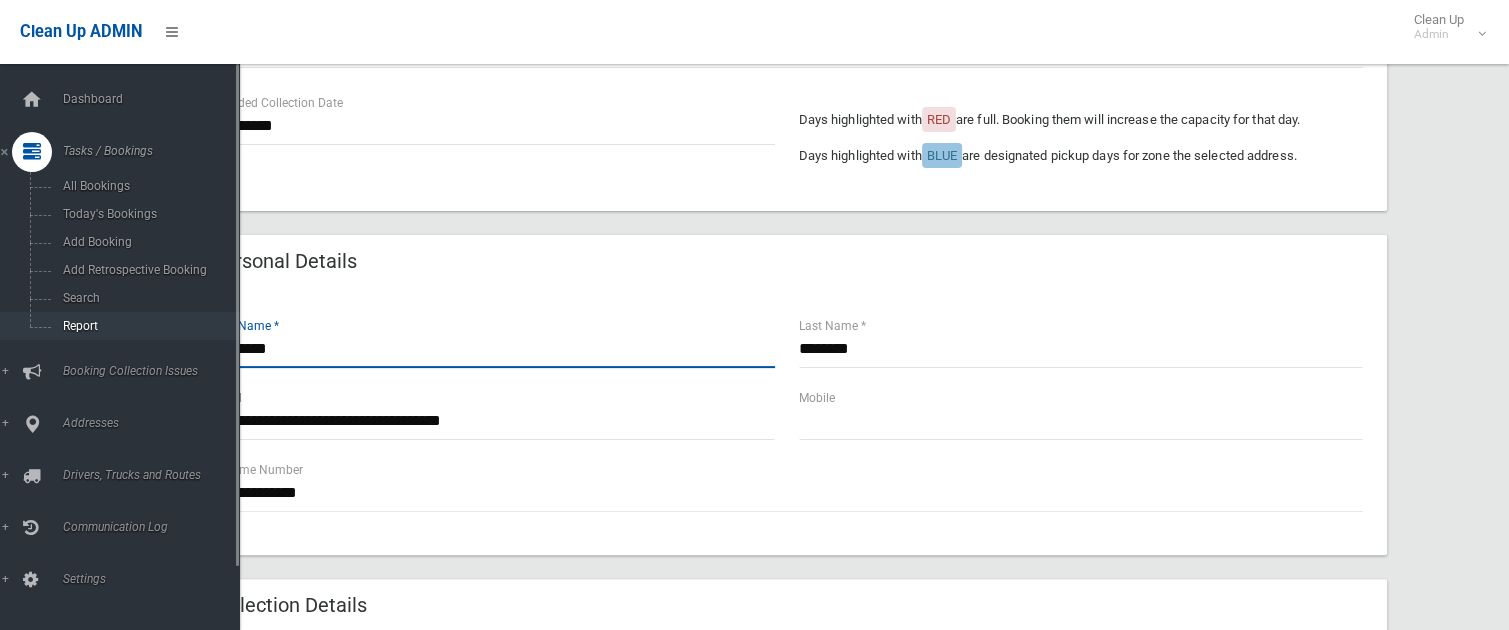 type on "*********" 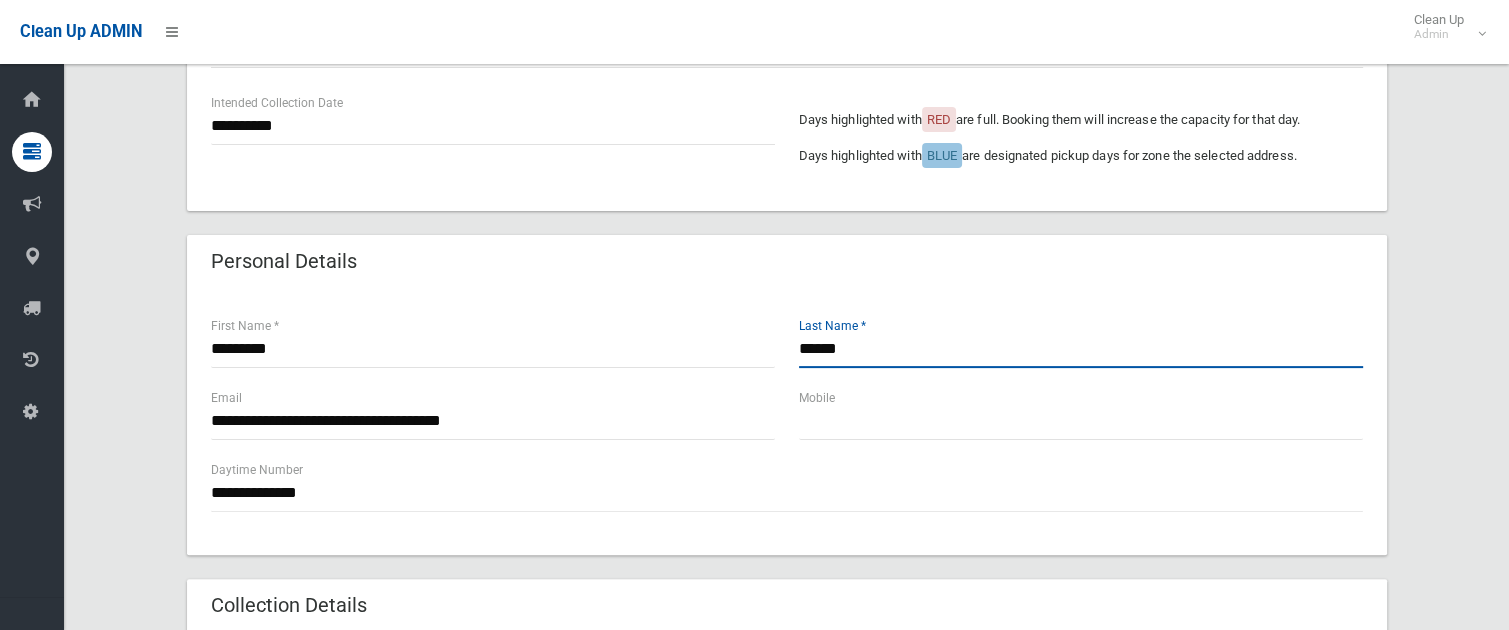 type on "******" 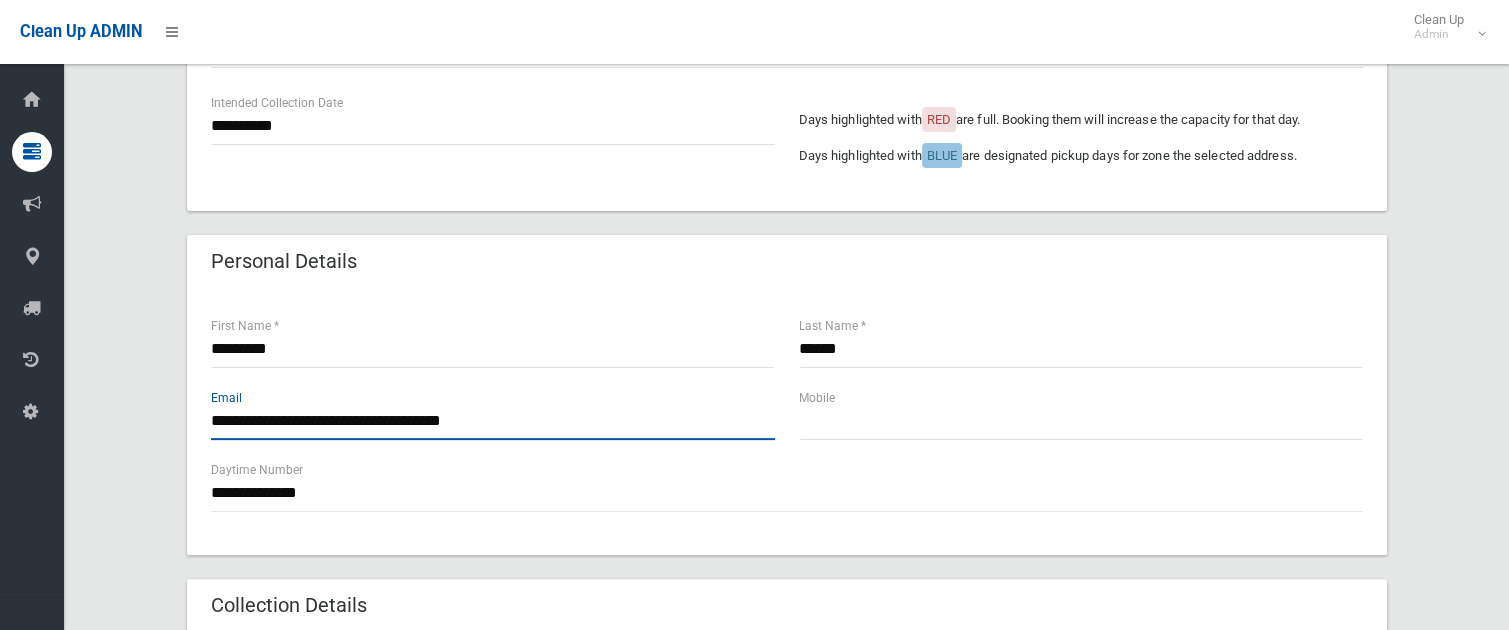 drag, startPoint x: 328, startPoint y: 420, endPoint x: 146, endPoint y: 421, distance: 182.00275 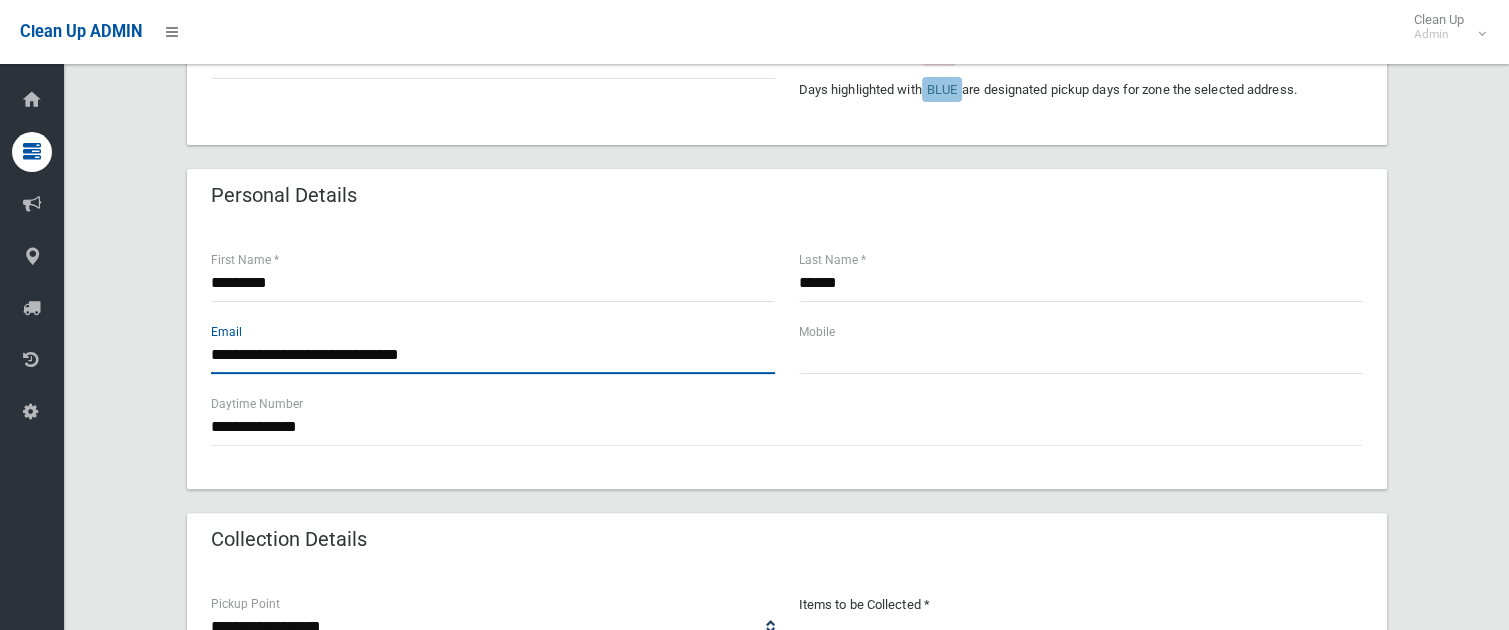 scroll, scrollTop: 600, scrollLeft: 0, axis: vertical 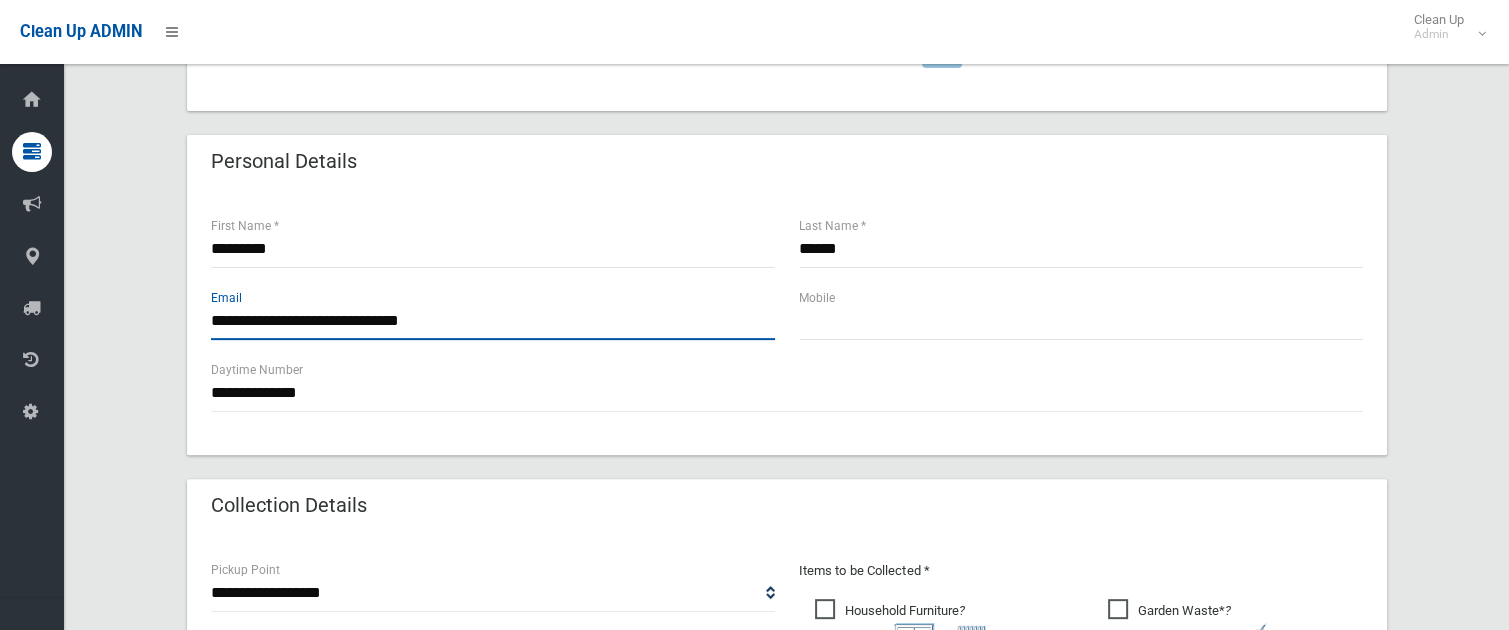 drag, startPoint x: 210, startPoint y: 321, endPoint x: 272, endPoint y: 320, distance: 62.008064 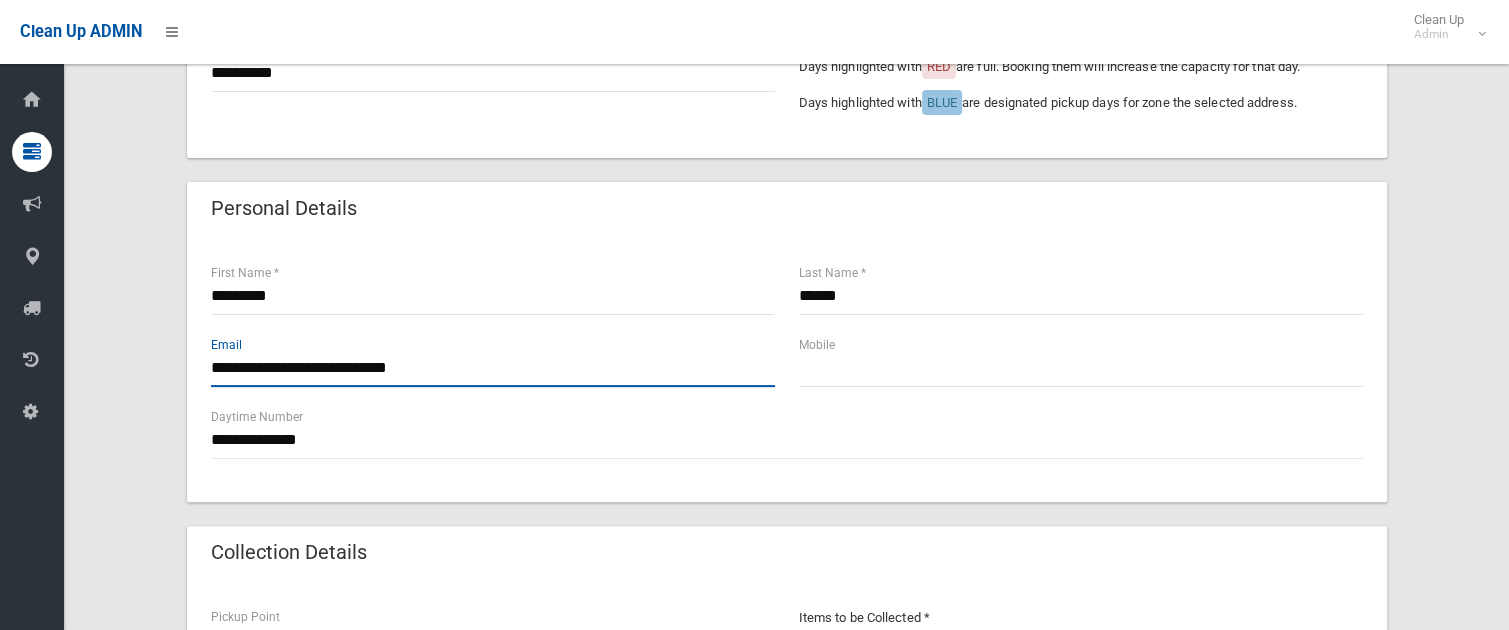 scroll, scrollTop: 500, scrollLeft: 0, axis: vertical 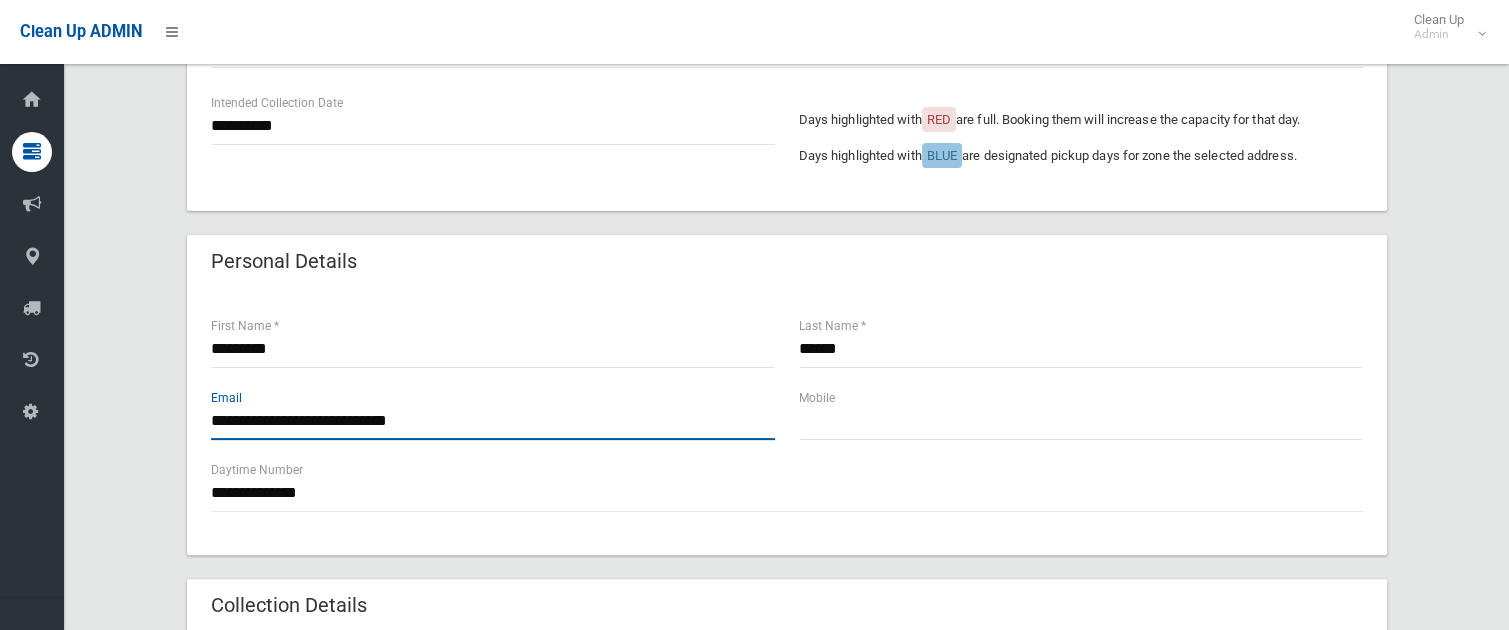 type on "**********" 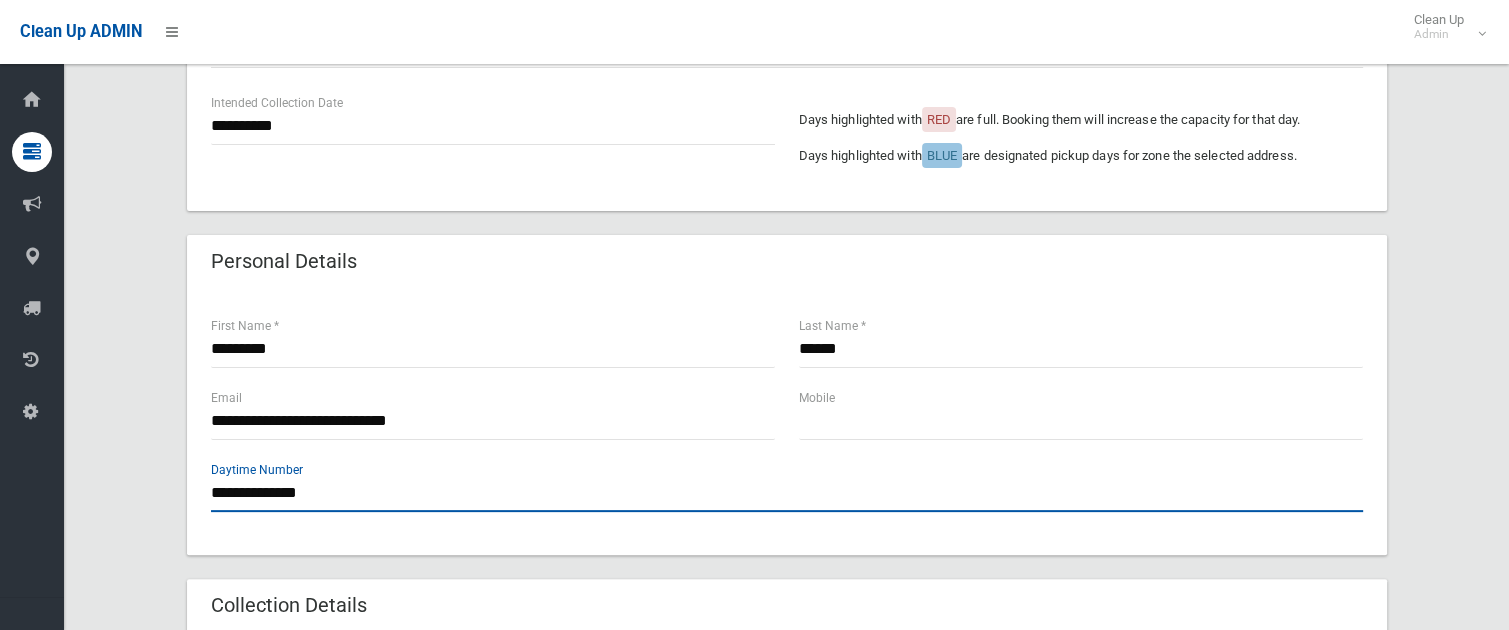 drag, startPoint x: 338, startPoint y: 500, endPoint x: 196, endPoint y: 492, distance: 142.22517 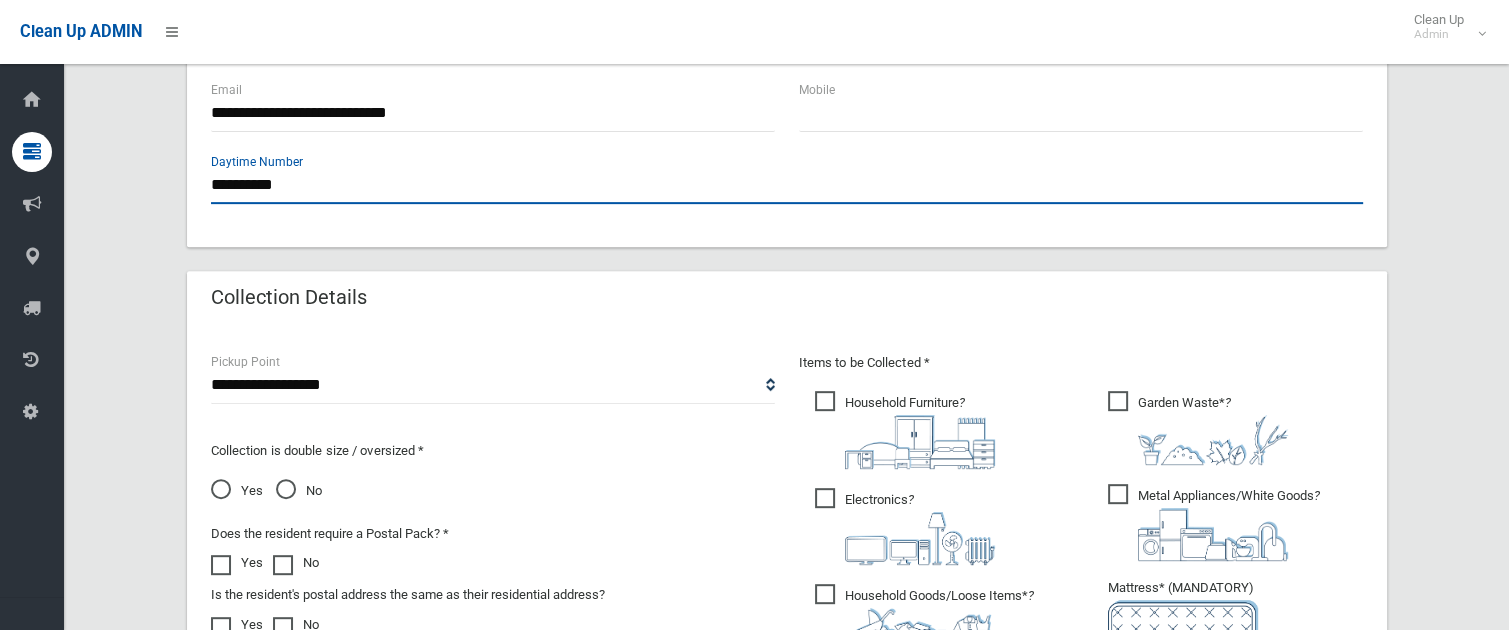 scroll, scrollTop: 1000, scrollLeft: 0, axis: vertical 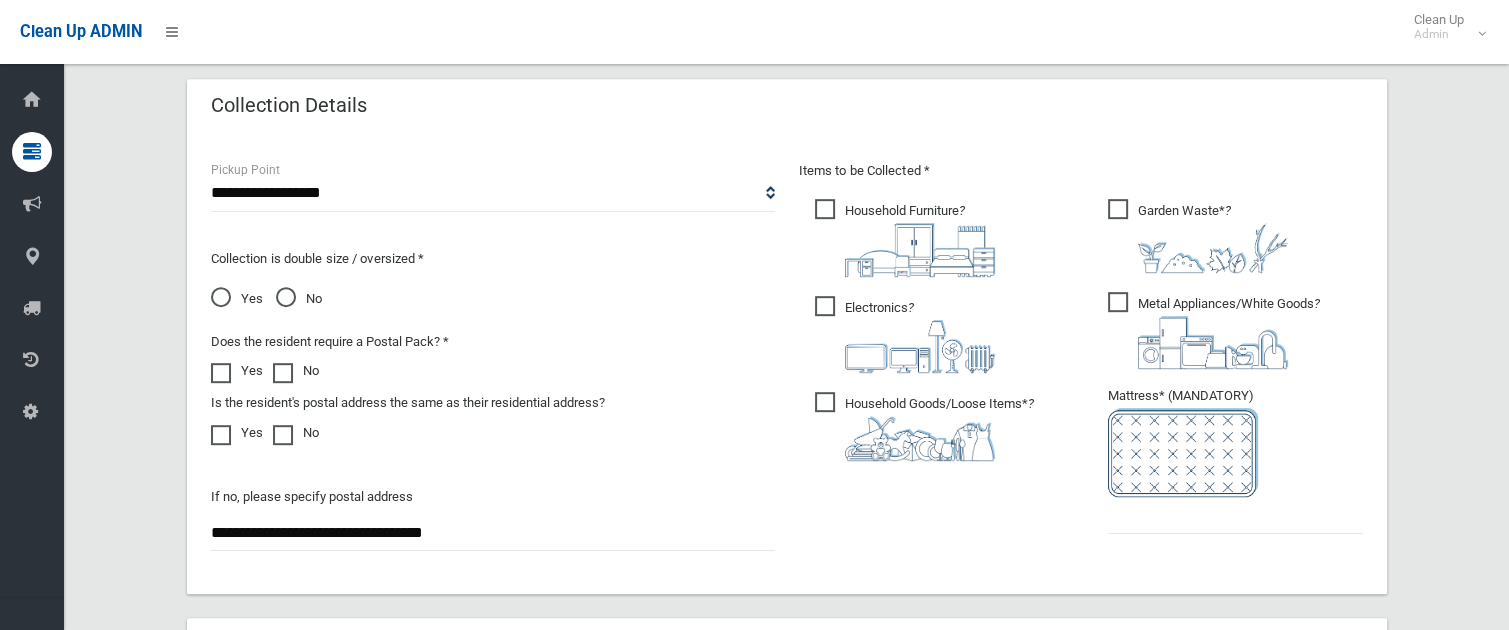type on "**********" 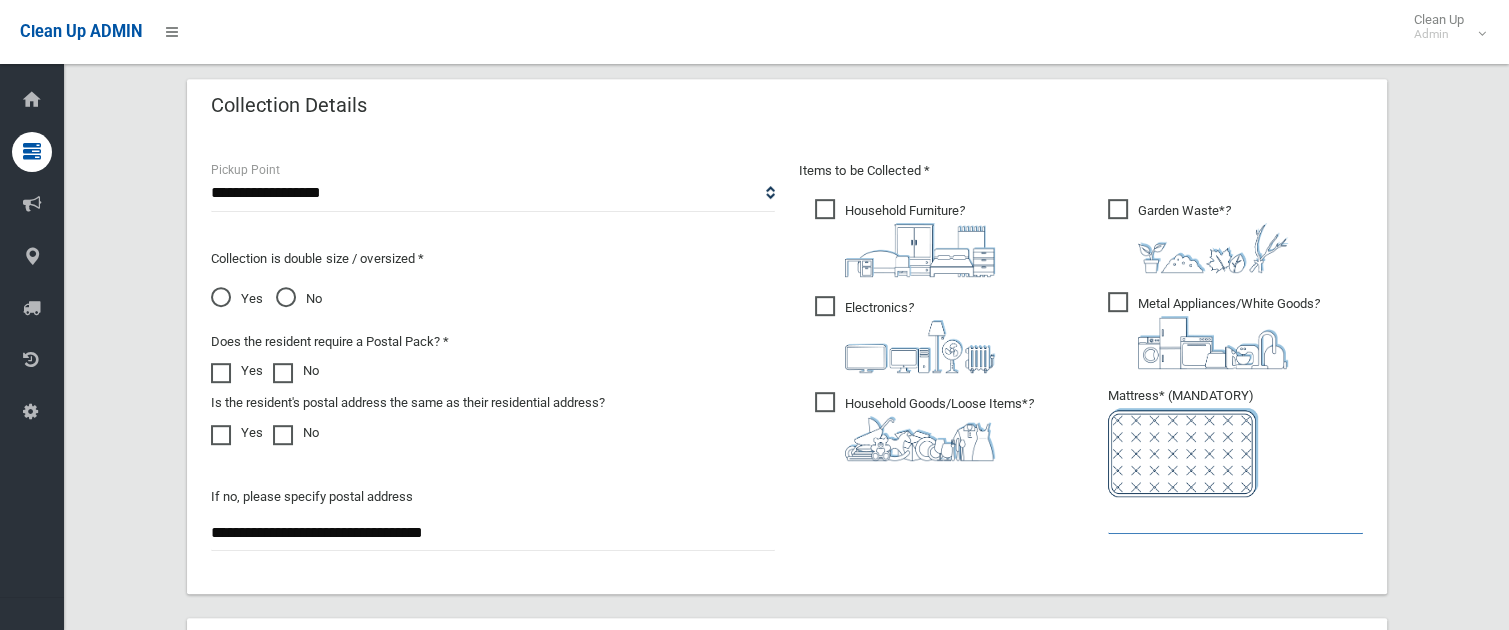 click at bounding box center [1235, 515] 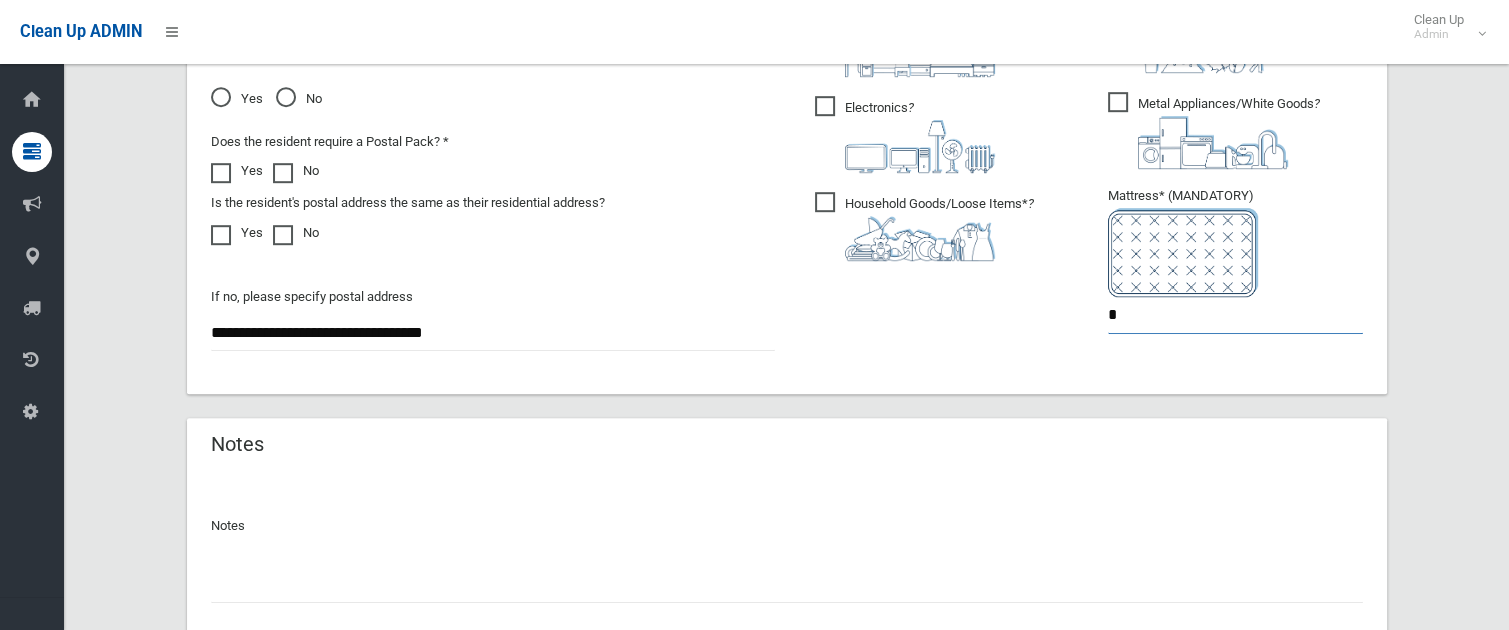 scroll, scrollTop: 1348, scrollLeft: 0, axis: vertical 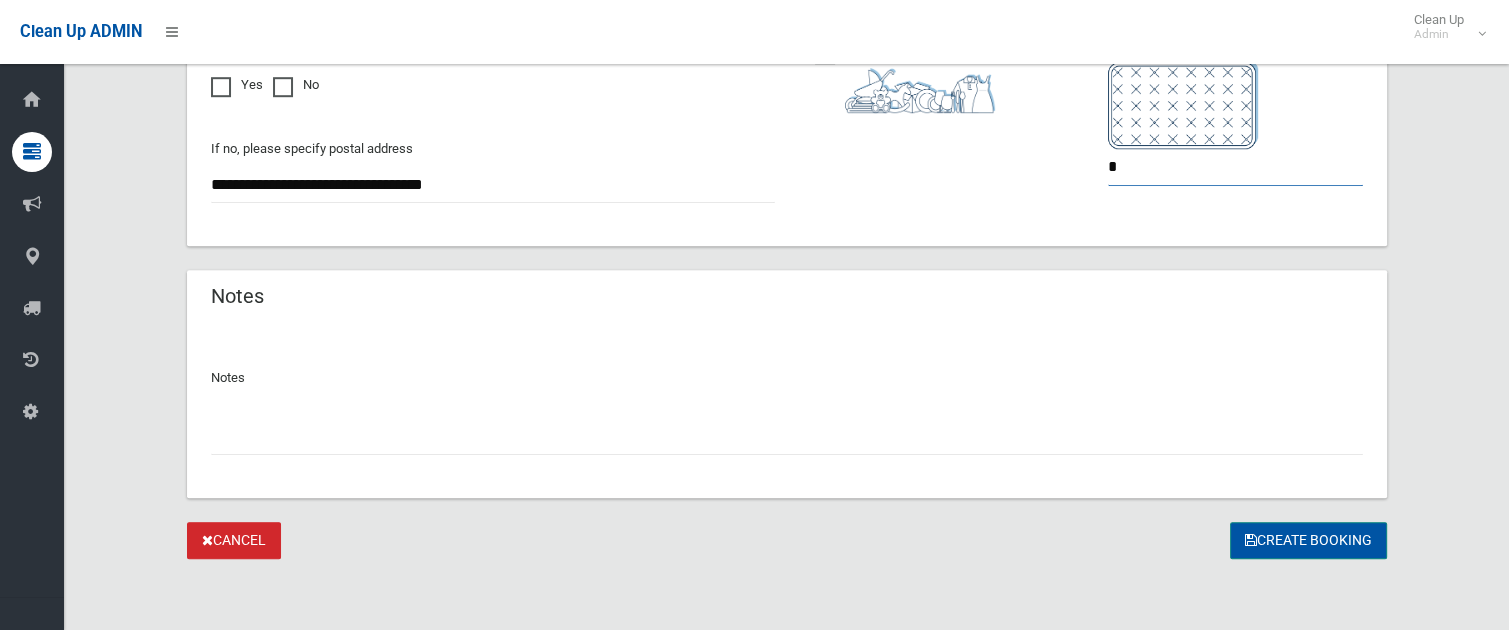 type on "*" 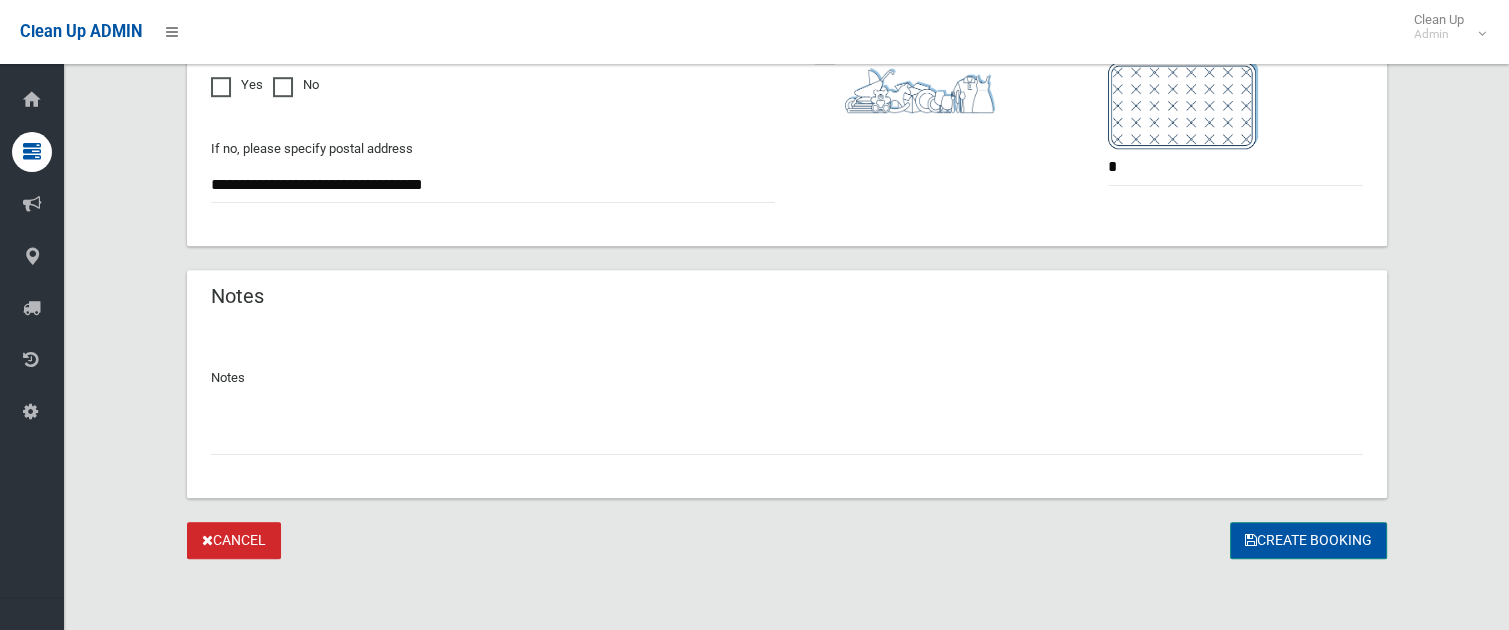 click on "Create Booking" at bounding box center (1308, 540) 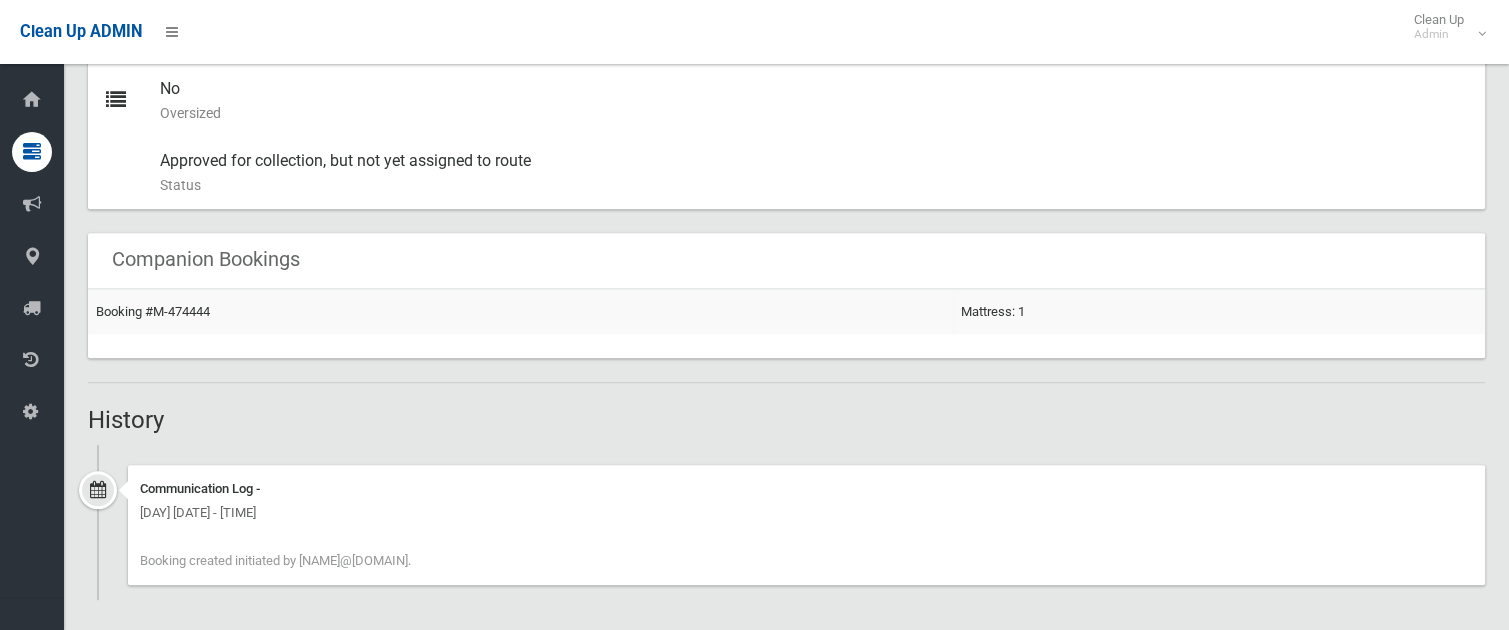 scroll, scrollTop: 1061, scrollLeft: 0, axis: vertical 